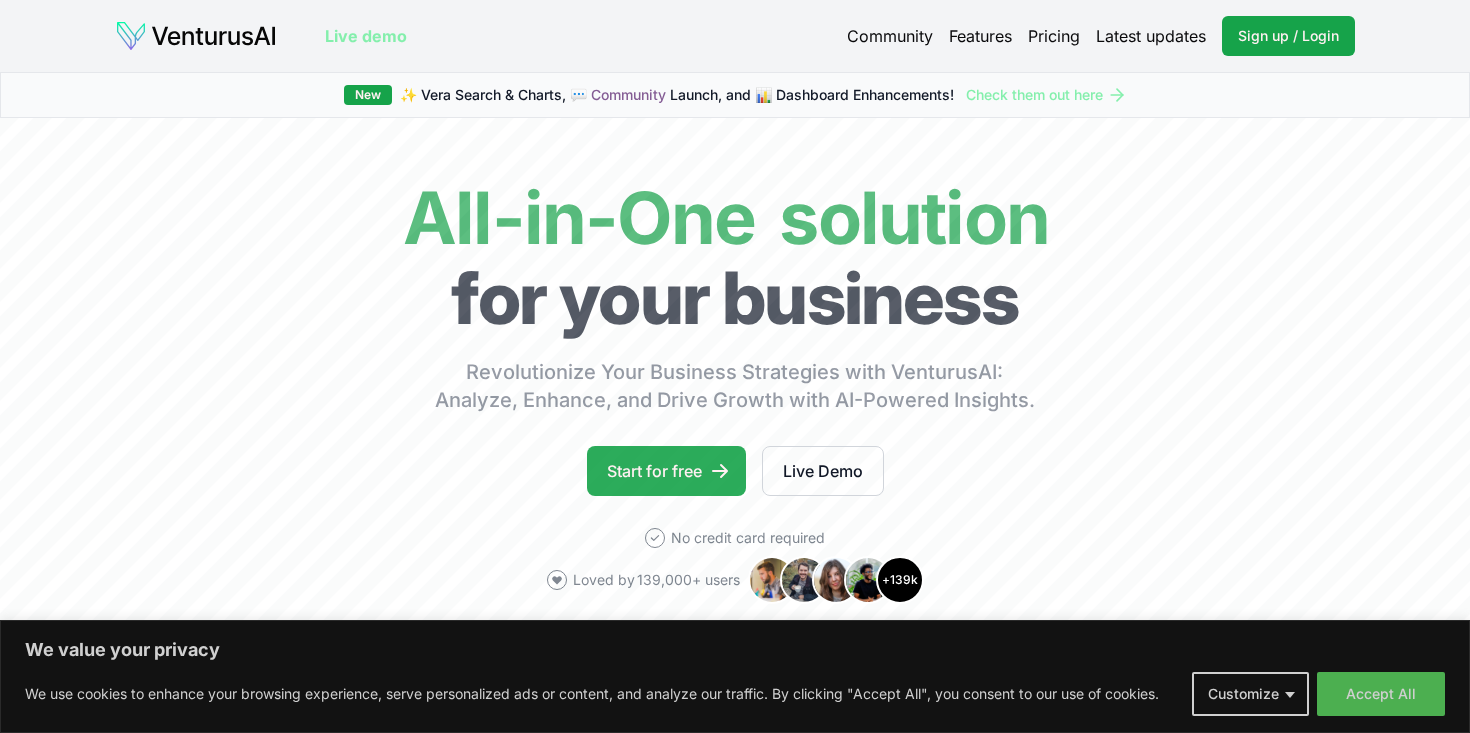 scroll, scrollTop: 0, scrollLeft: 0, axis: both 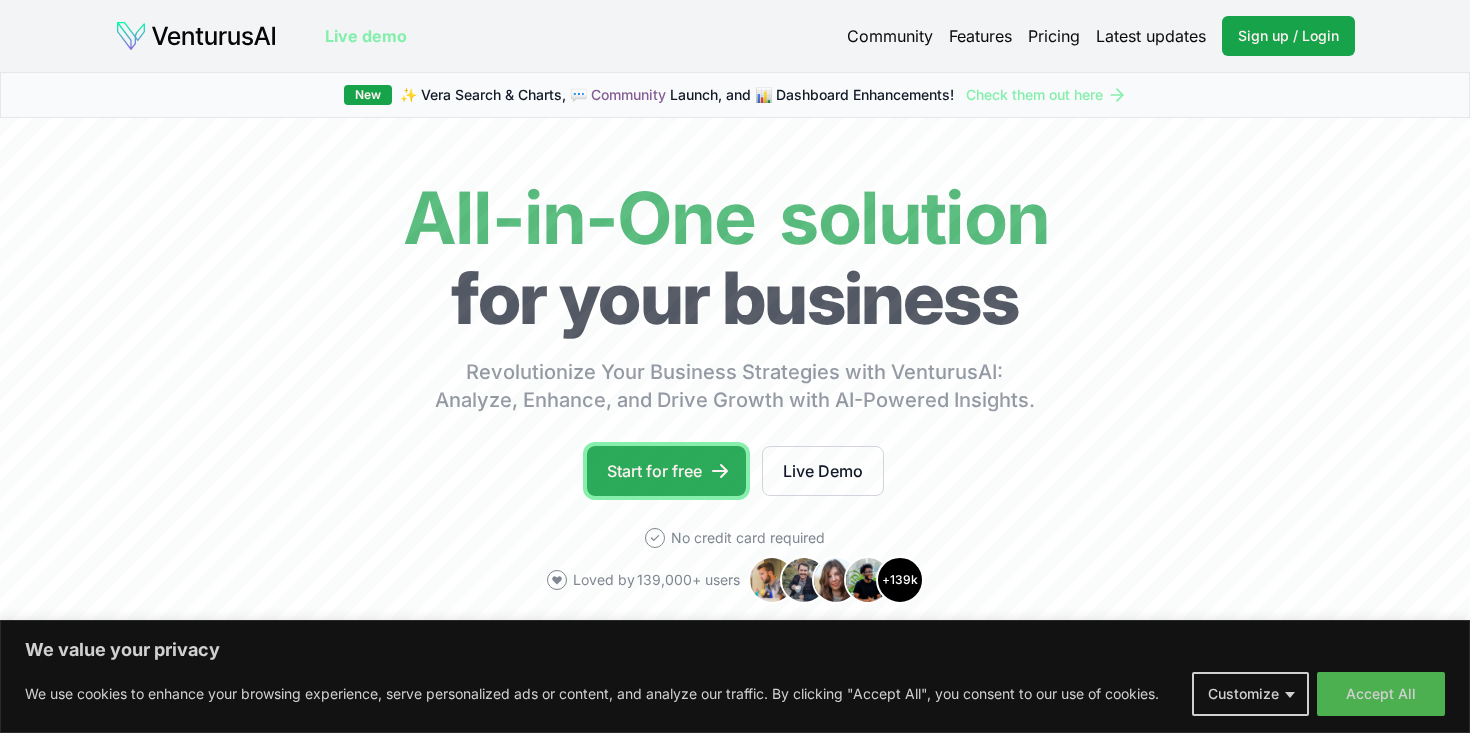 click on "Start for free" at bounding box center [666, 471] 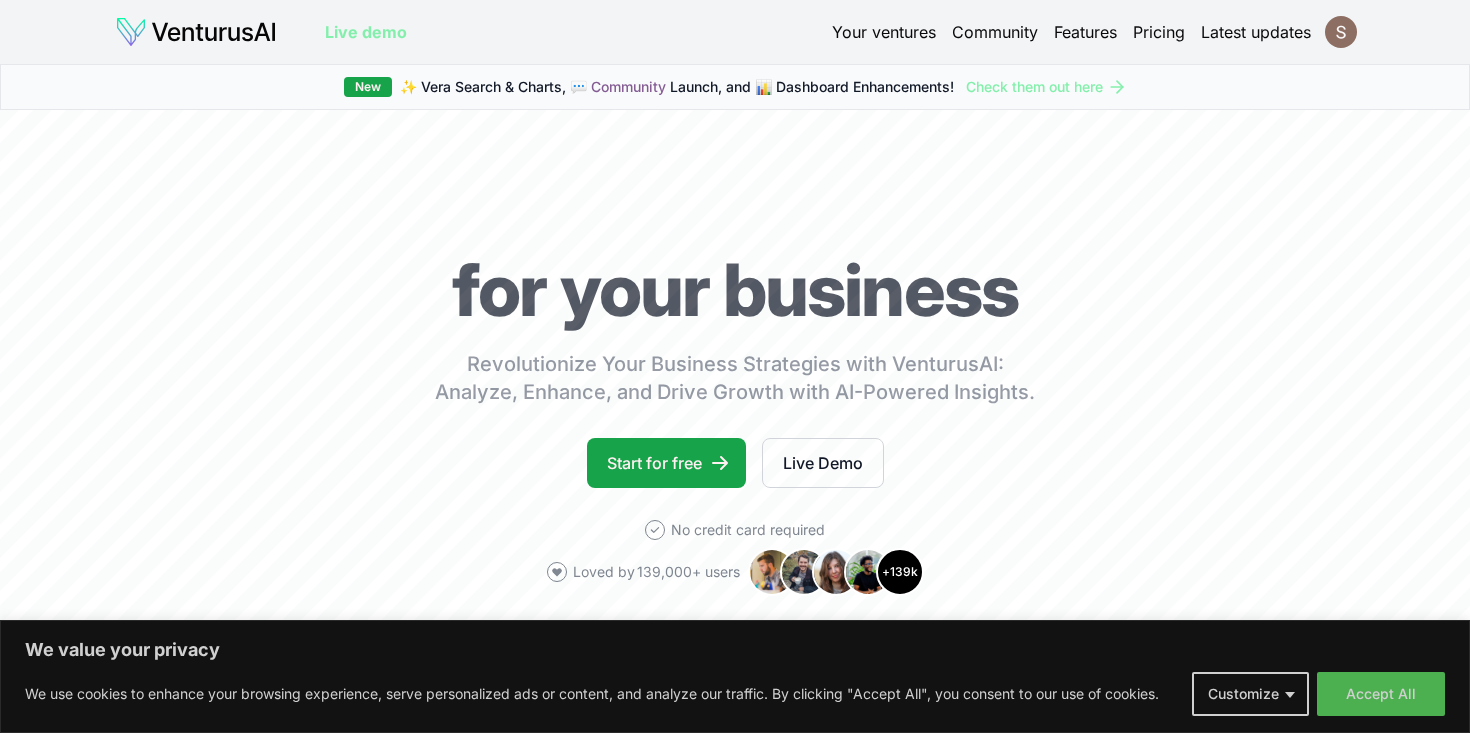 scroll, scrollTop: 0, scrollLeft: 0, axis: both 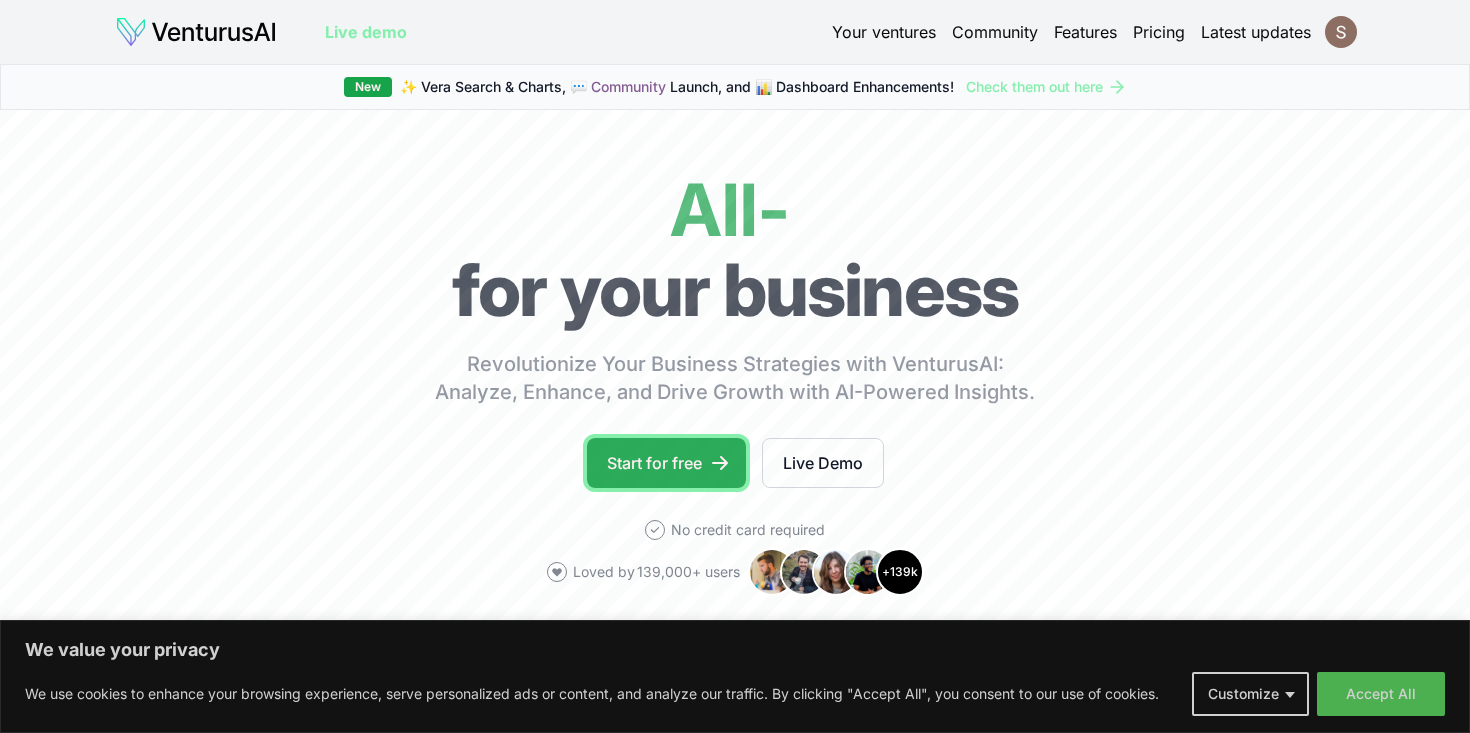 click on "Start for free" at bounding box center (666, 463) 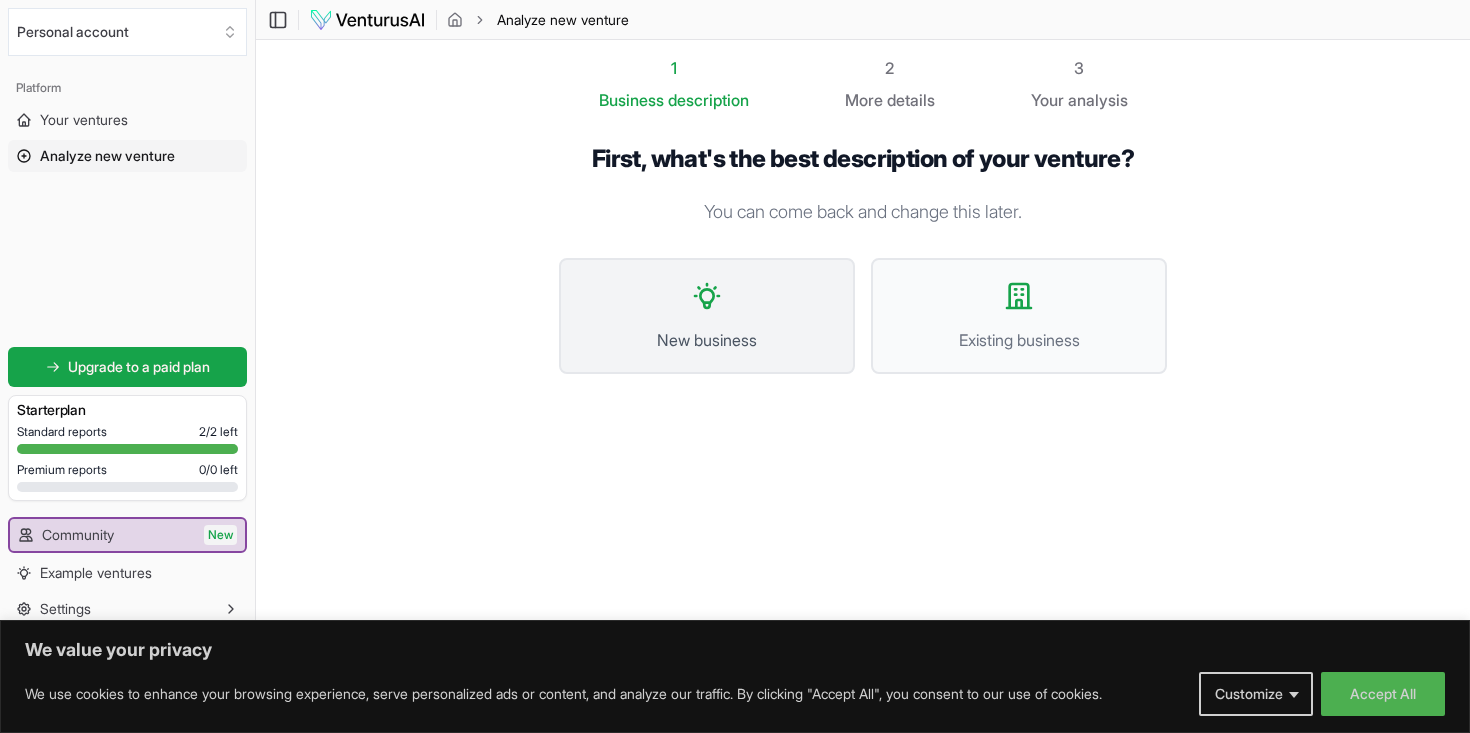 click on "New business" at bounding box center [707, 340] 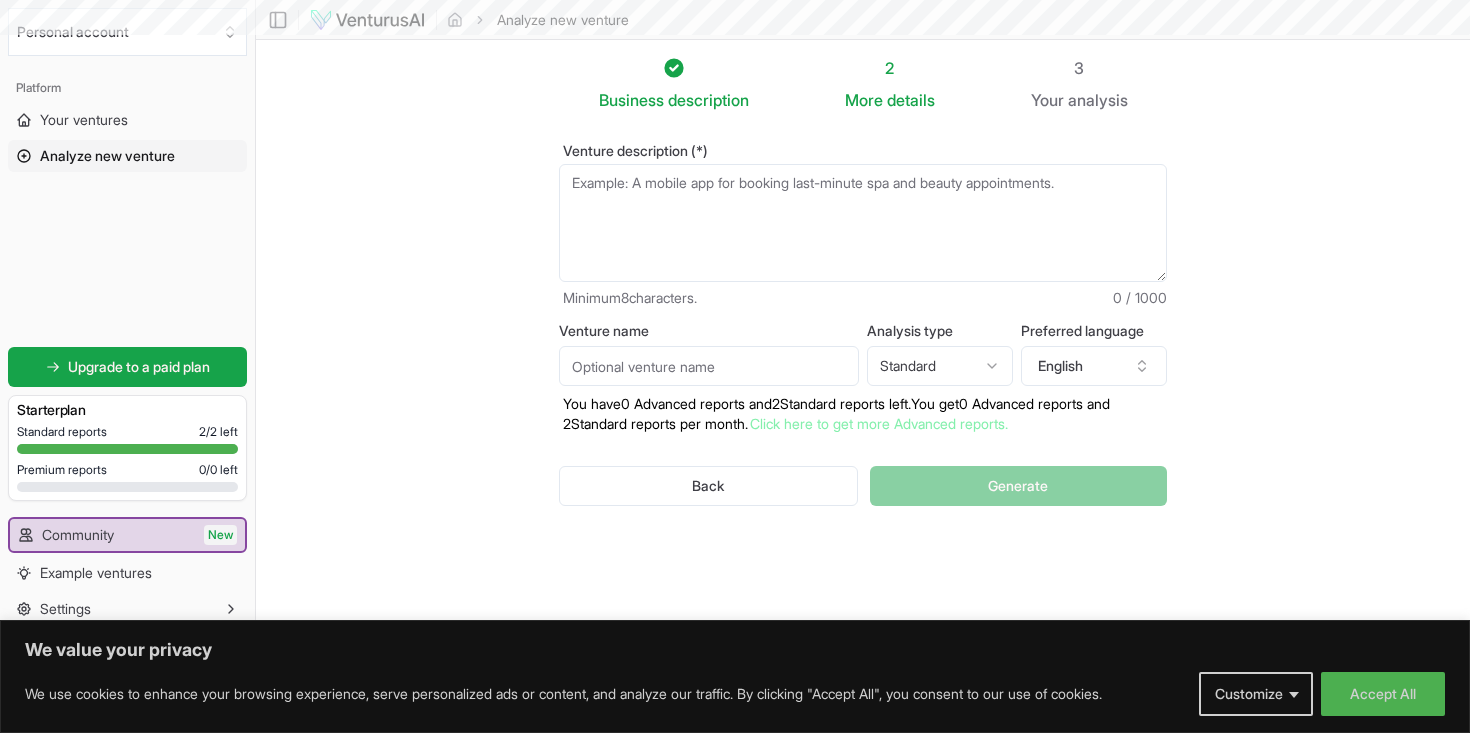 click on "Venture description (*)" at bounding box center [863, 223] 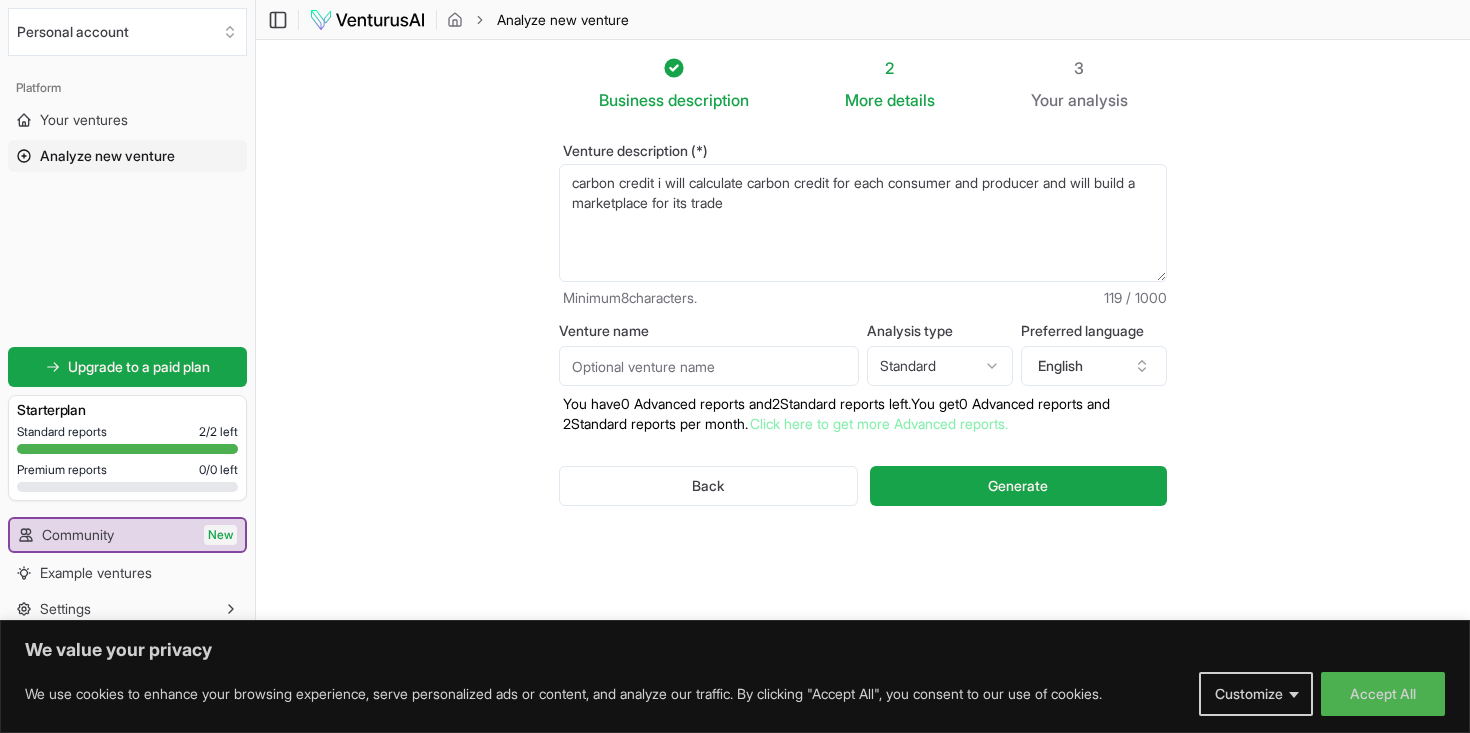 click on "You have 0 Advanced reports and 2 Standard reports left. You get 0 Advanced reports and 2 Standard reports per month. Click here to get more Advanced reports." at bounding box center [863, 414] 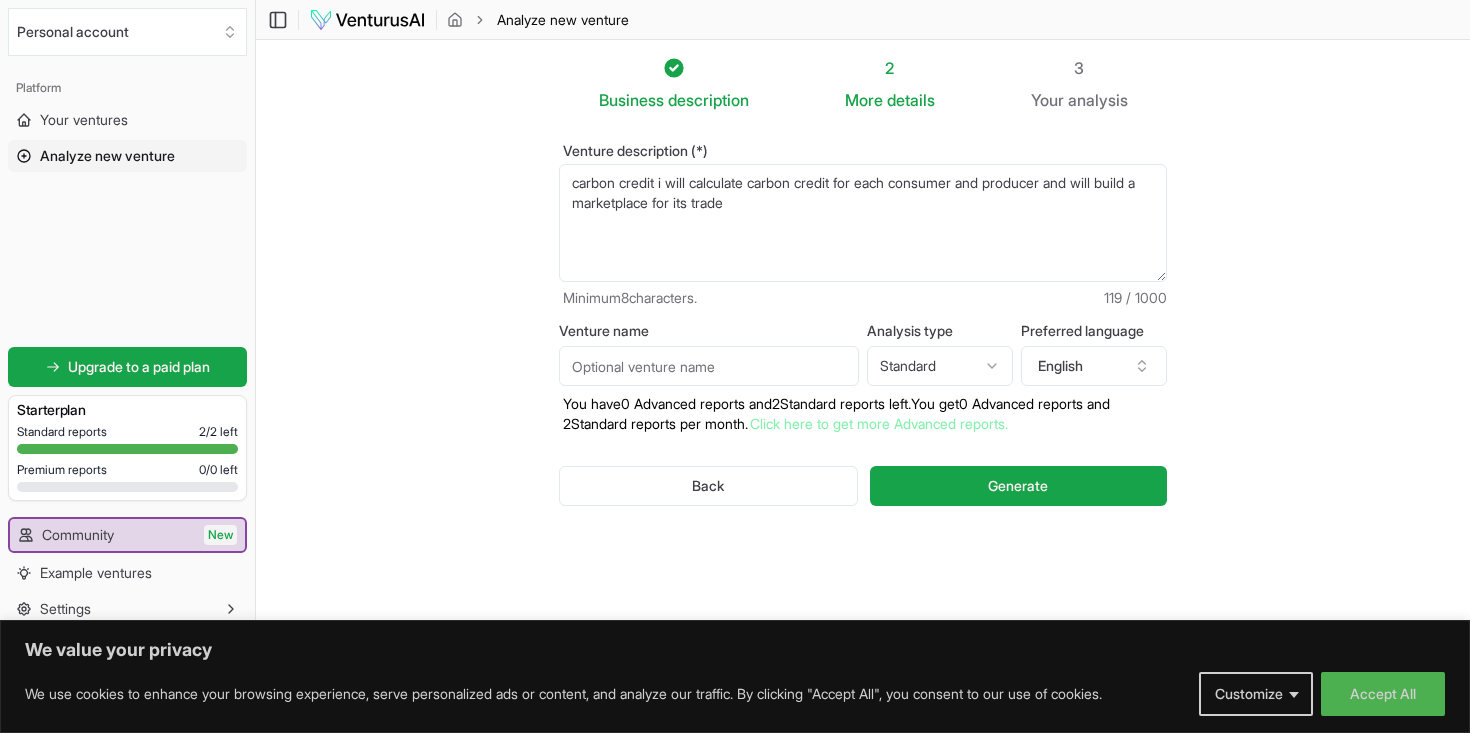 click on "Venture name" at bounding box center [709, 366] 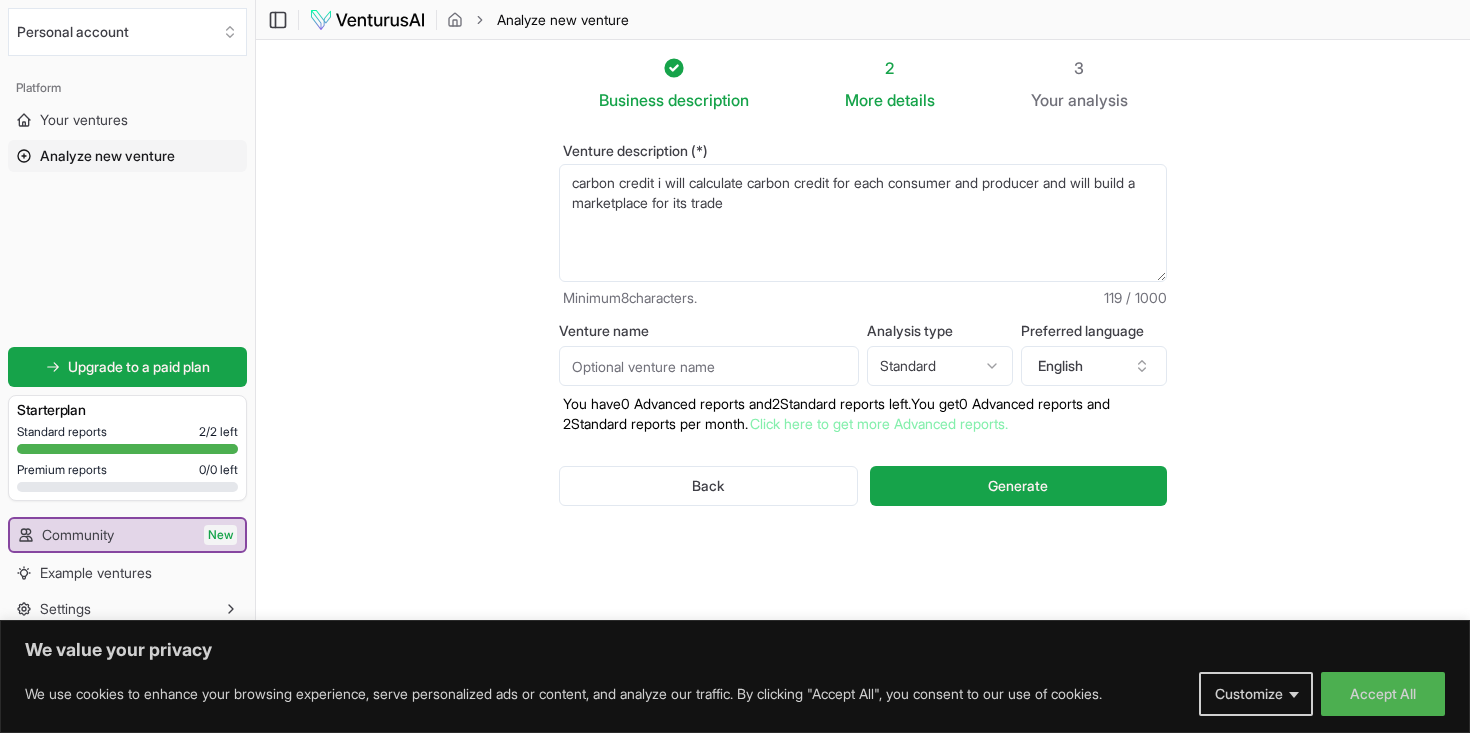 click on "Analysis type" at bounding box center [940, 331] 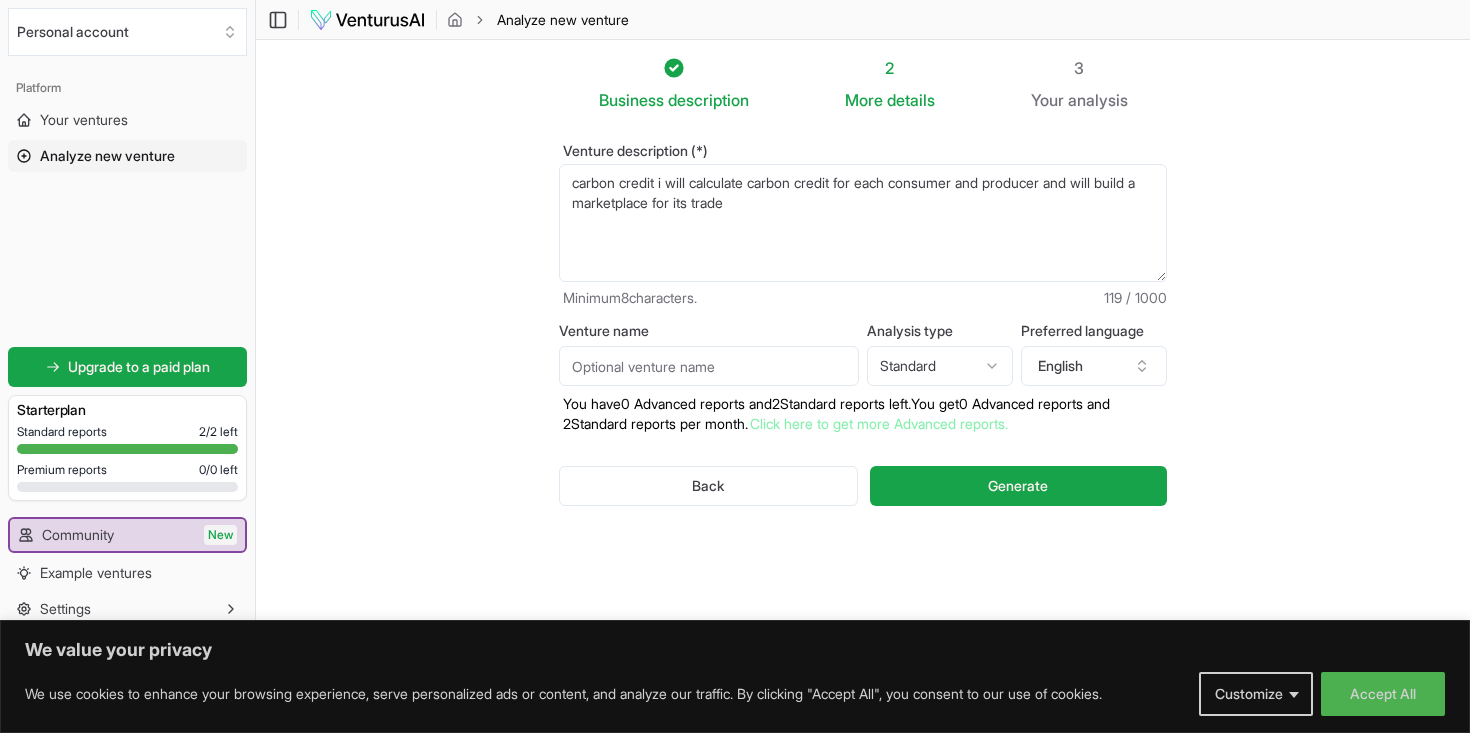 drag, startPoint x: 774, startPoint y: 210, endPoint x: 461, endPoint y: 128, distance: 323.563 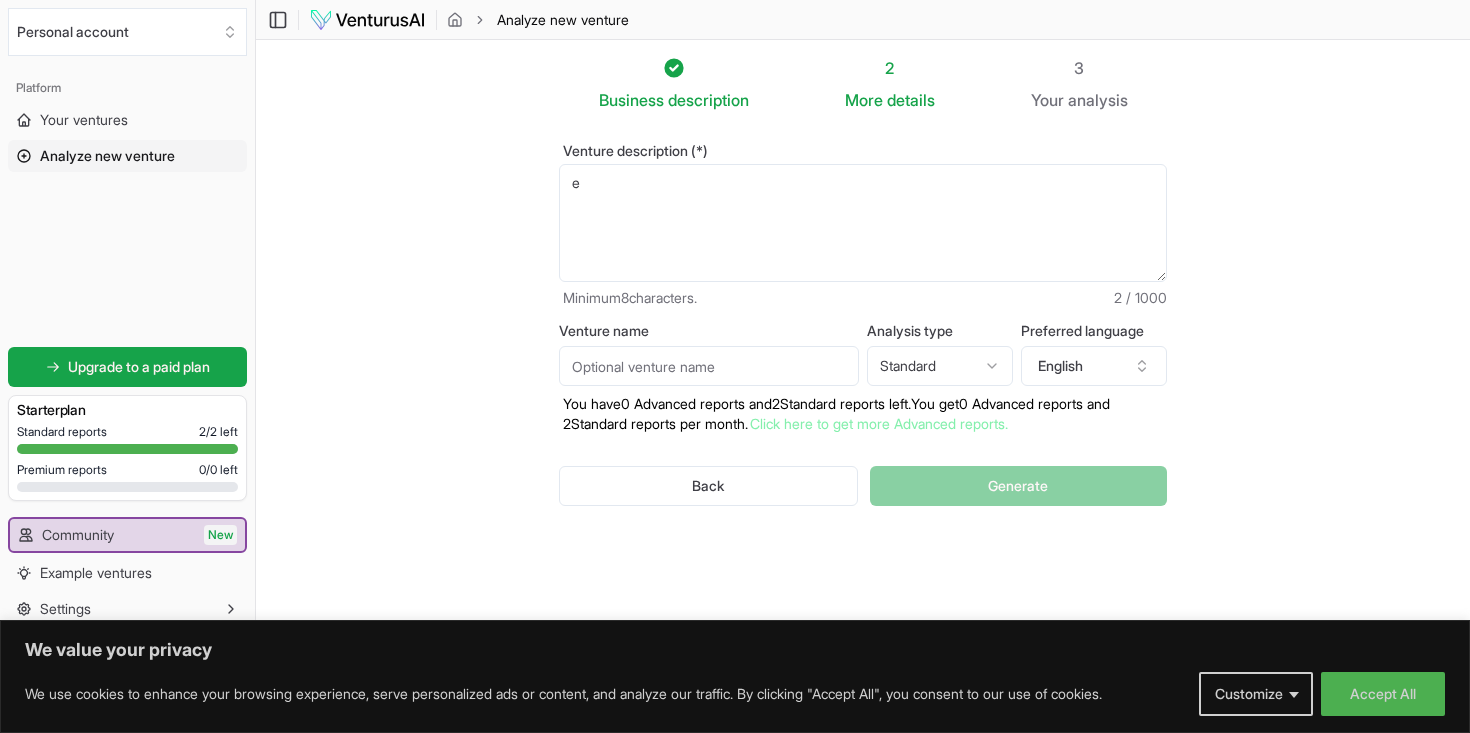 type on "e" 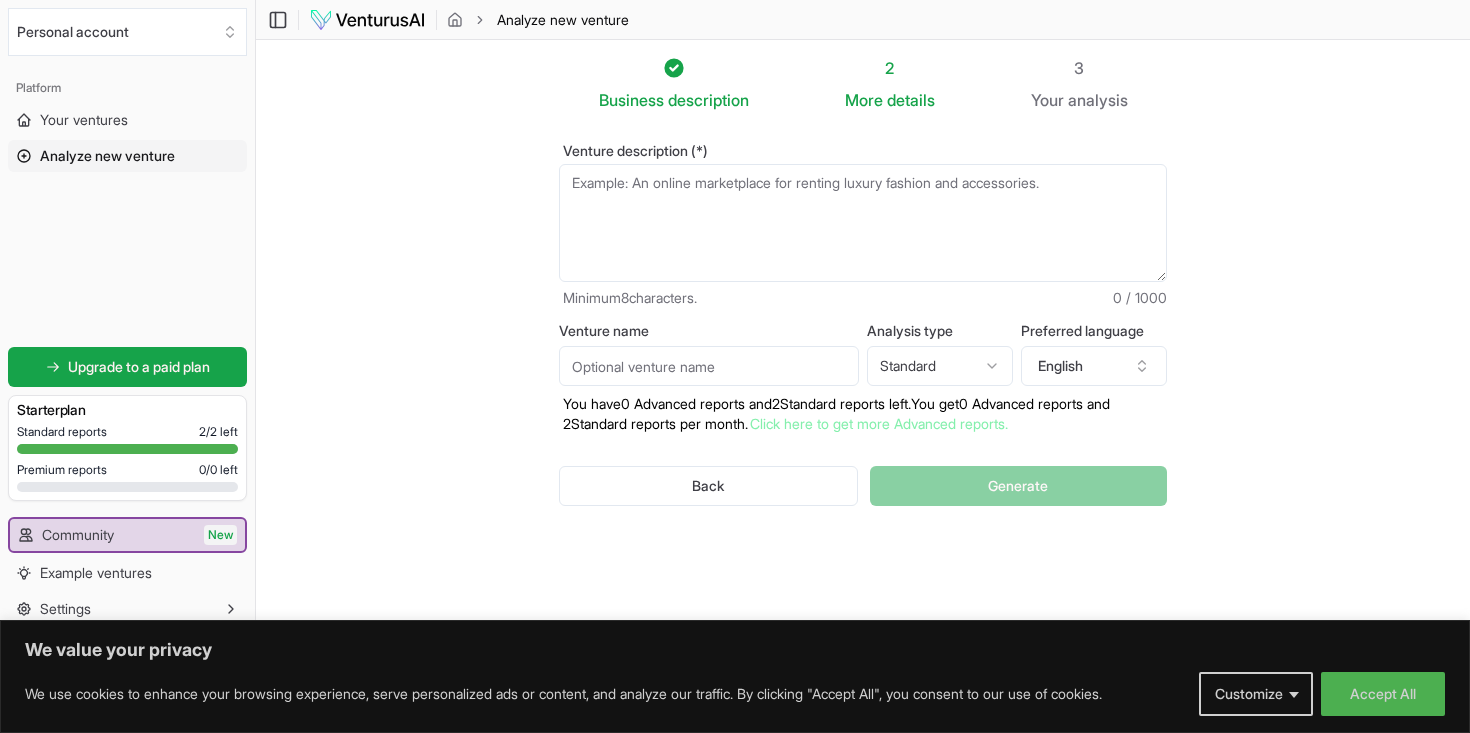 paste on "building a platform that simplifies the creation, verification, and trading of carbon credits for small and medium-sized businesses. Using AI and blockchain, we automate emission tracking, ensure transparent validation, and connect verified carbon offset projects with buyers. Our mission is to democratize access to the carbon credit market, enabling more companies to participate in the fight against climate change profitably and efficiently." 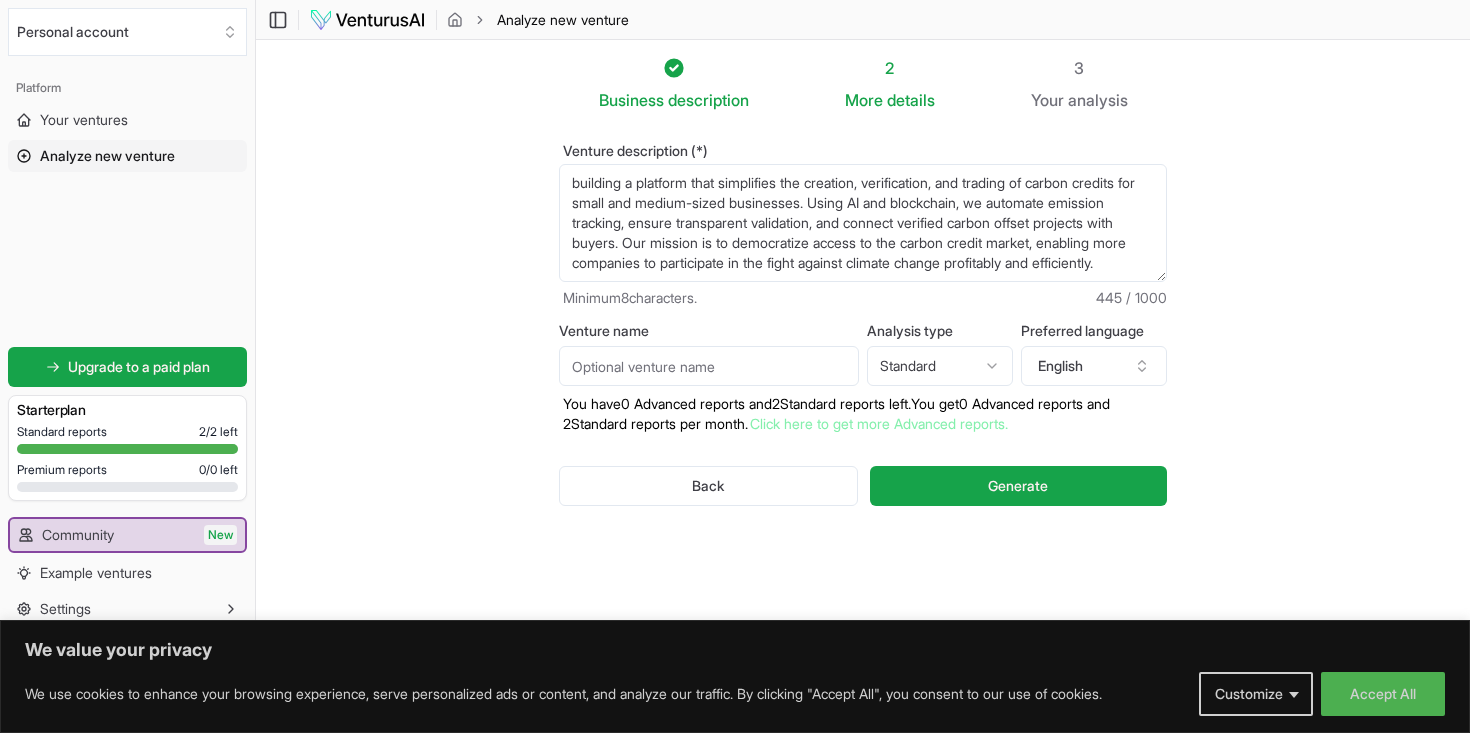 scroll, scrollTop: 10, scrollLeft: 0, axis: vertical 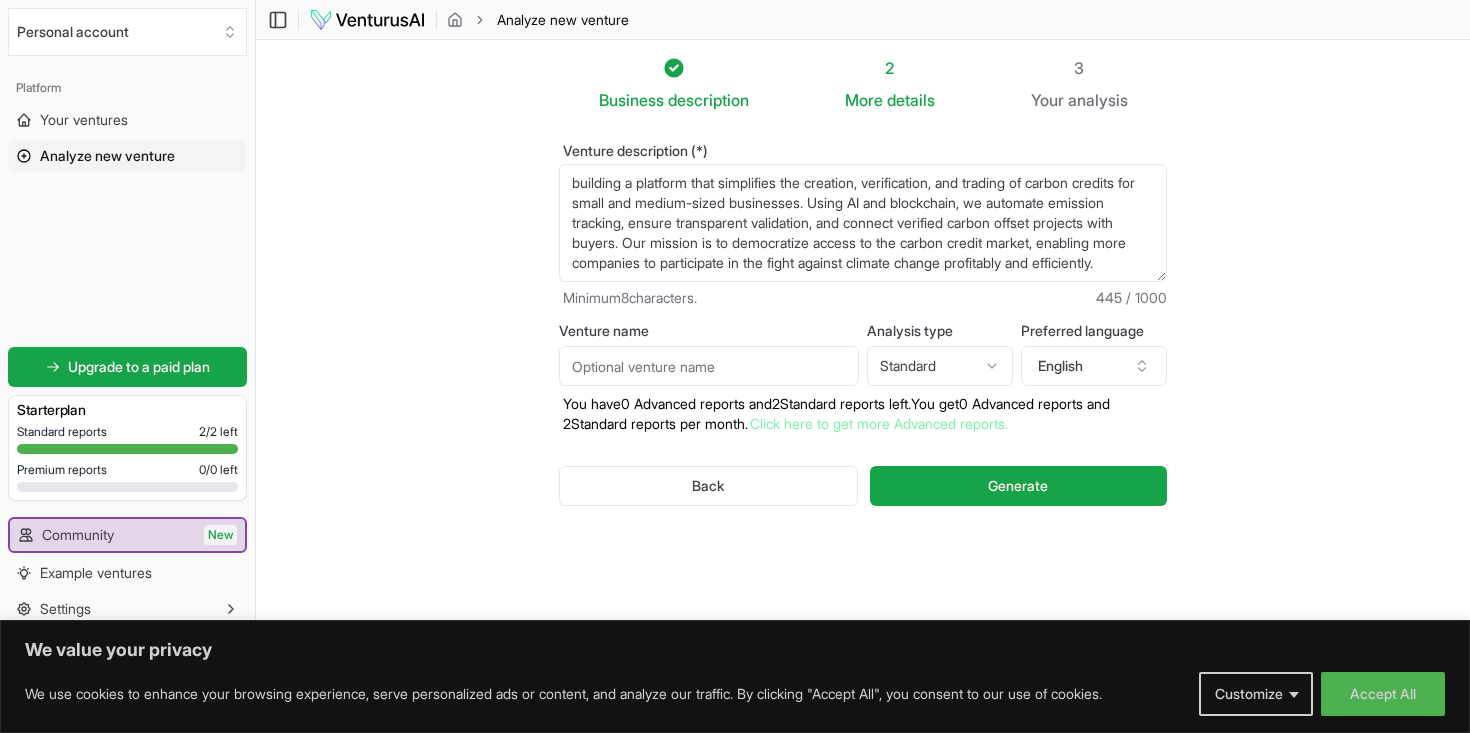type on "building a platform that simplifies the creation, verification, and trading of carbon credits for small and medium-sized businesses. Using AI and blockchain, we automate emission tracking, ensure transparent validation, and connect verified carbon offset projects with buyers. Our mission is to democratize access to the carbon credit market, enabling more companies to participate in the fight against climate change profitably and efficiently." 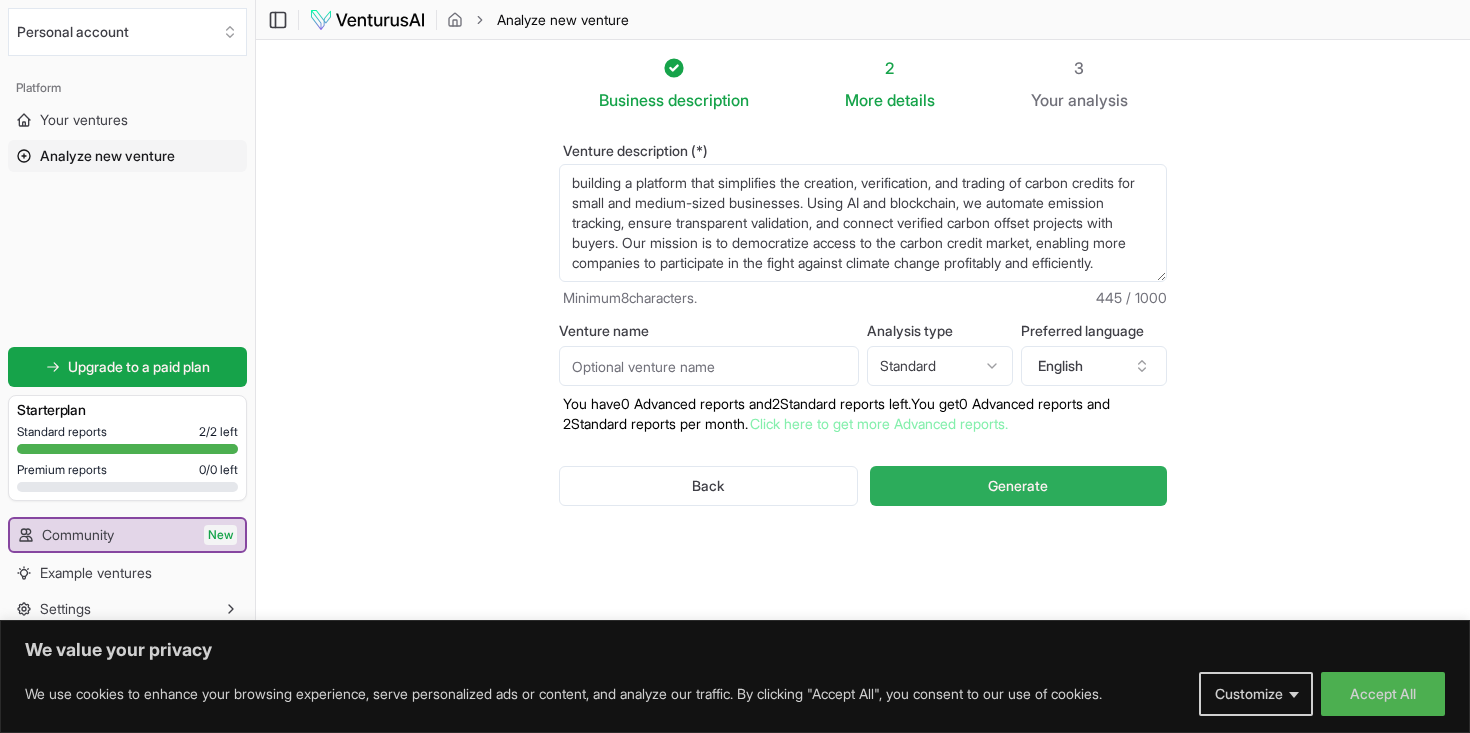 click on "Generate" at bounding box center (1018, 486) 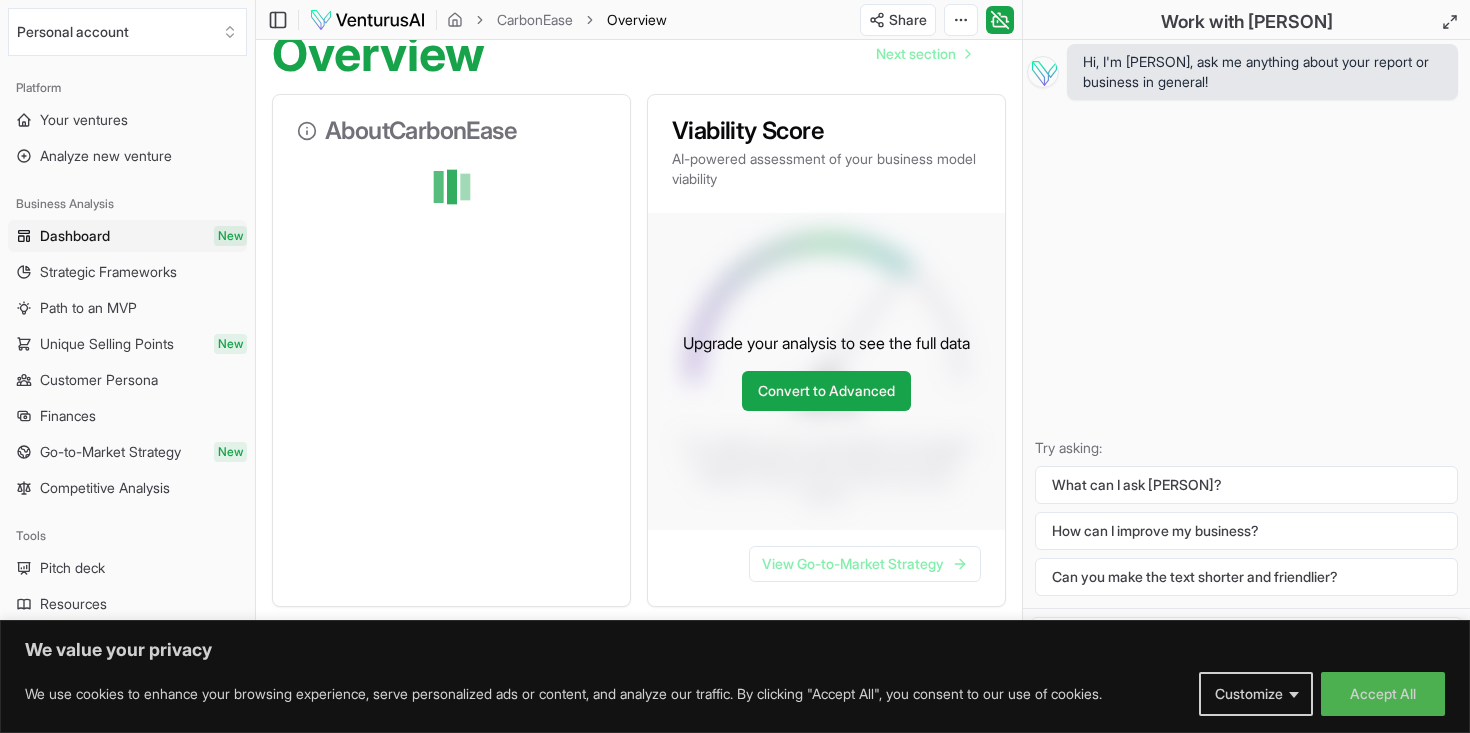 scroll, scrollTop: 196, scrollLeft: 0, axis: vertical 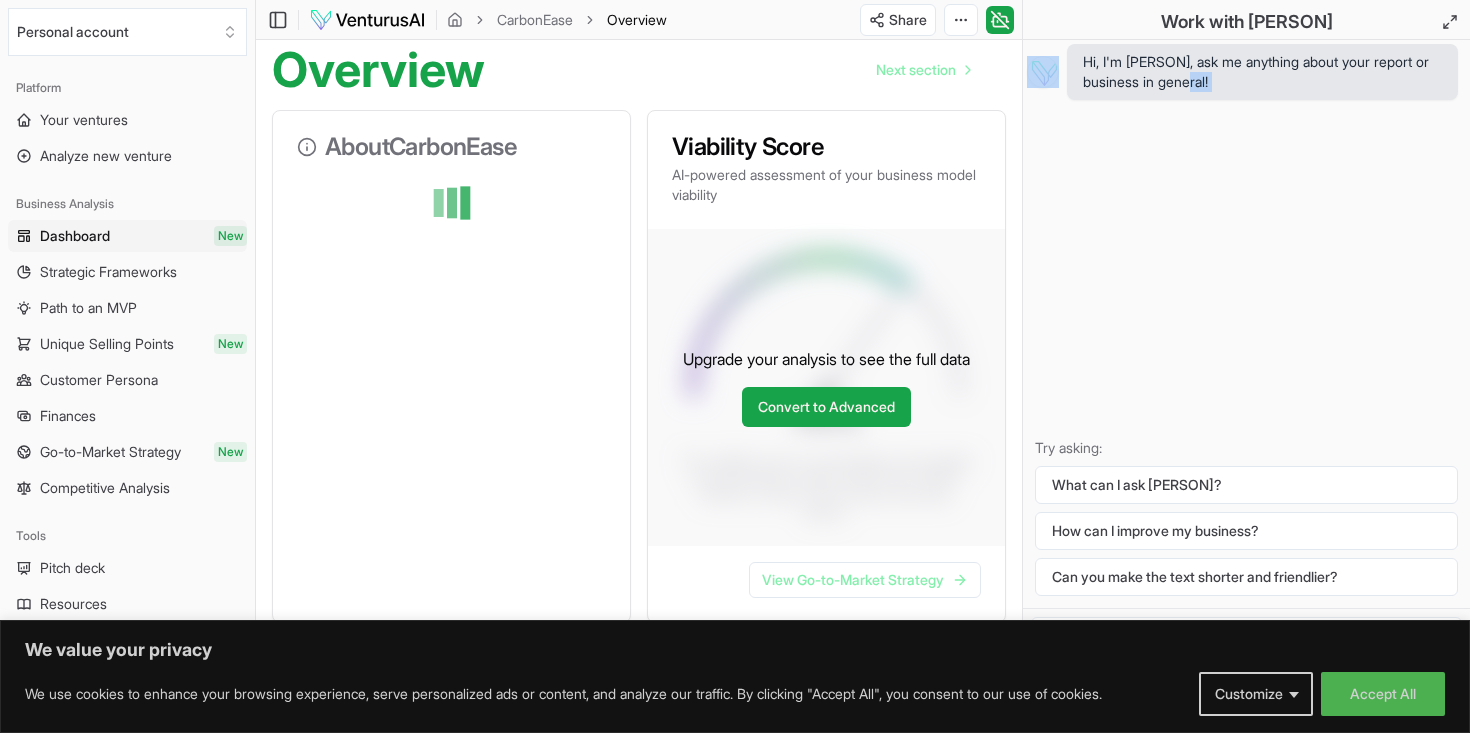 drag, startPoint x: 1239, startPoint y: 81, endPoint x: 1254, endPoint y: 294, distance: 213.52751 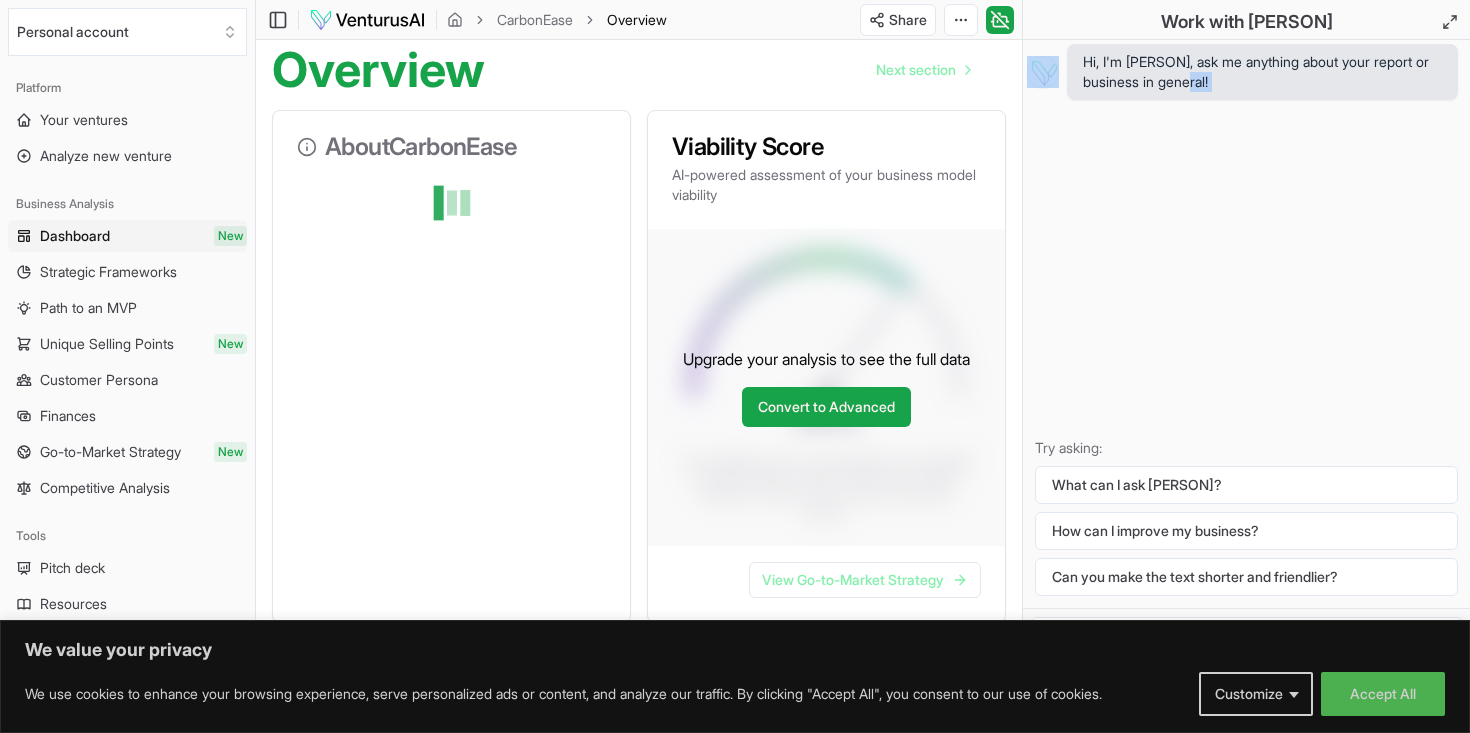 click on "Hi, I'm [PERSON], ask me anything about your report or business in general! Try asking: What can I ask [PERSON]? How can I improve my business? Can you make the text shorter and friendlier?" at bounding box center (1246, 324) 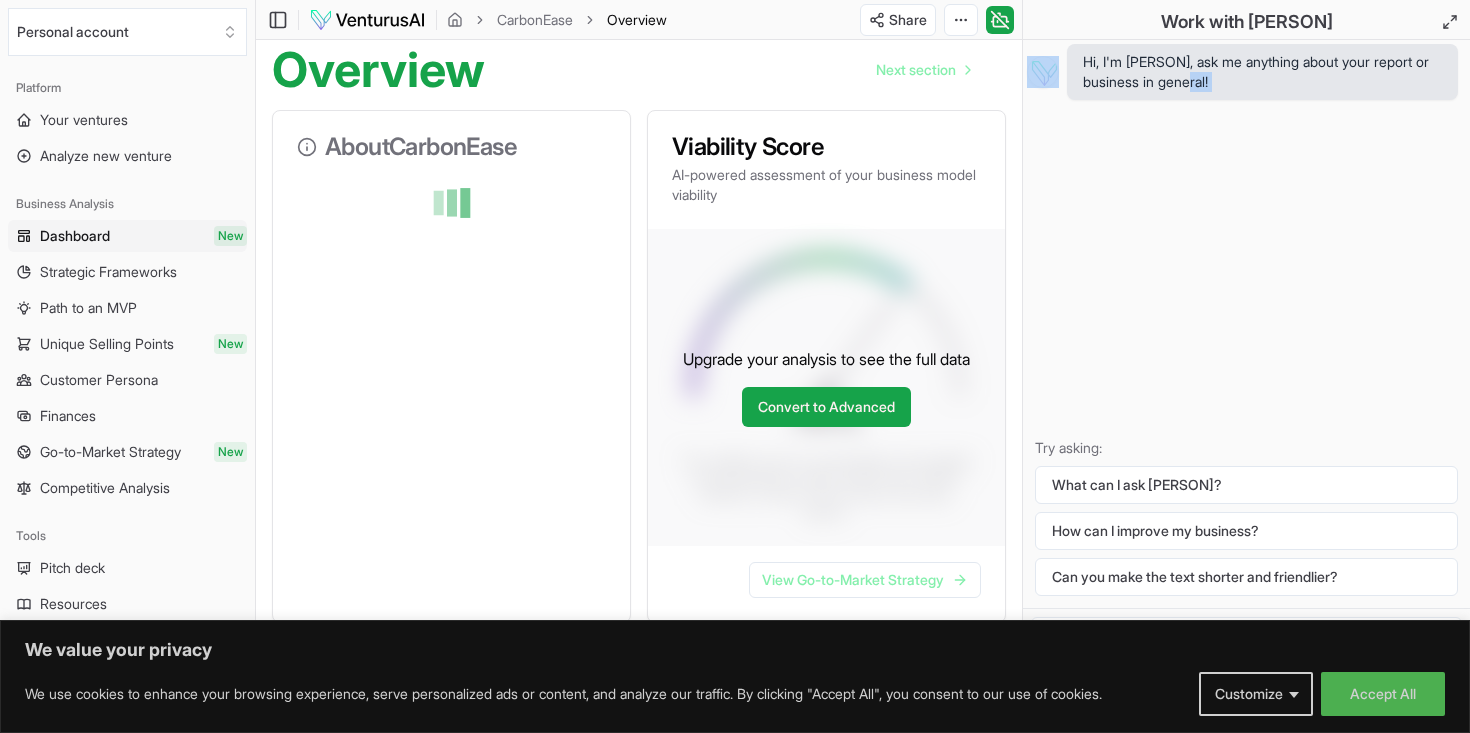 click on "Hi, I'm [PERSON], ask me anything about your report or business in general! Try asking: What can I ask [PERSON]? How can I improve my business? Can you make the text shorter and friendlier?" at bounding box center (1246, 324) 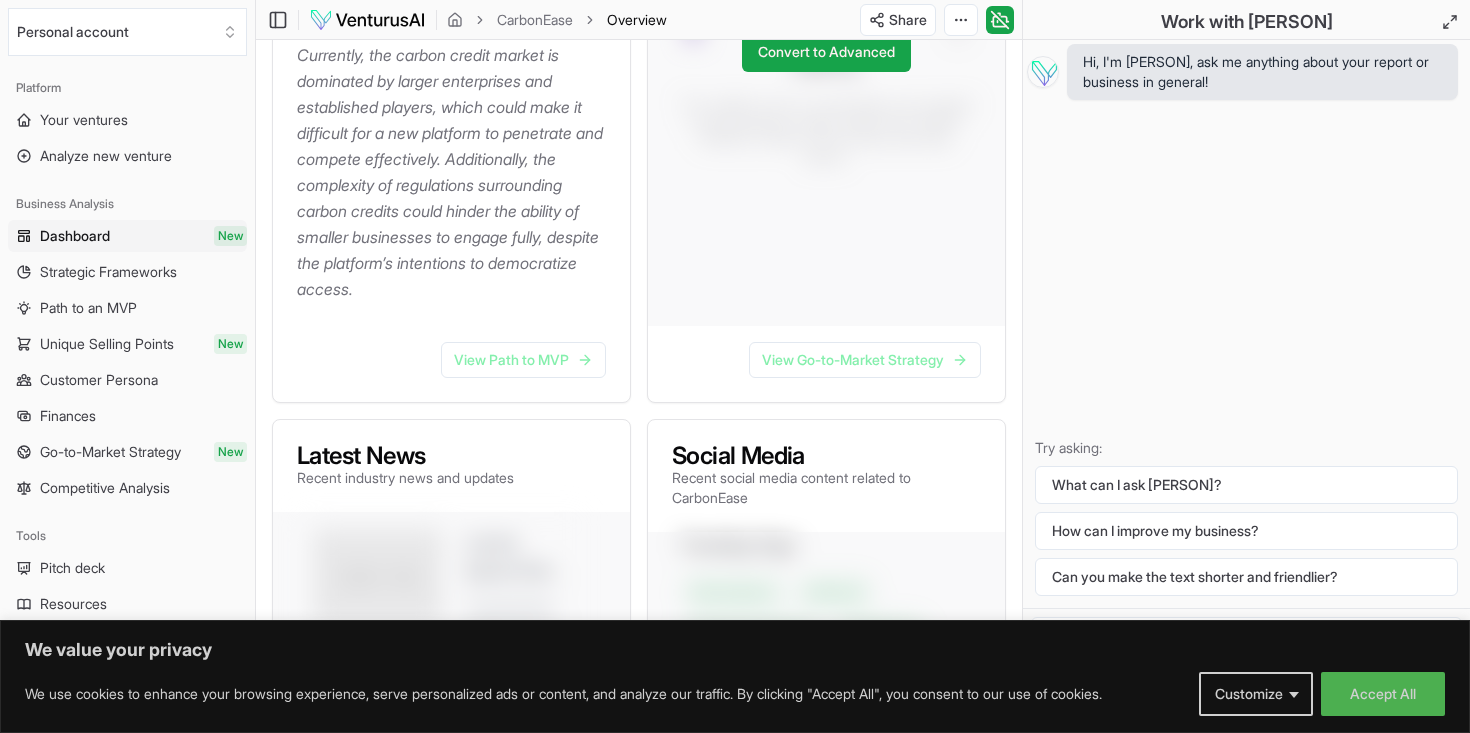 scroll, scrollTop: 692, scrollLeft: 0, axis: vertical 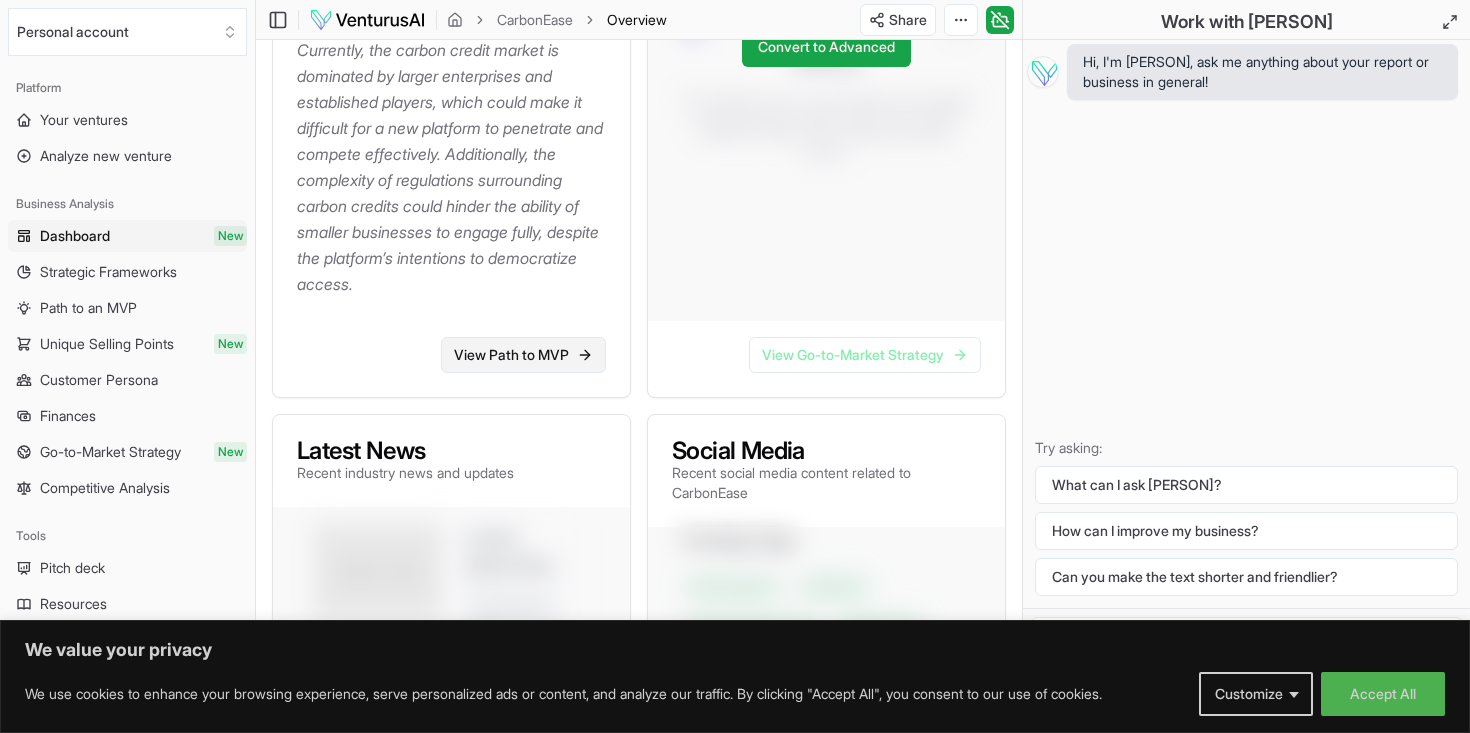 click on "View Path to MVP" at bounding box center [523, 355] 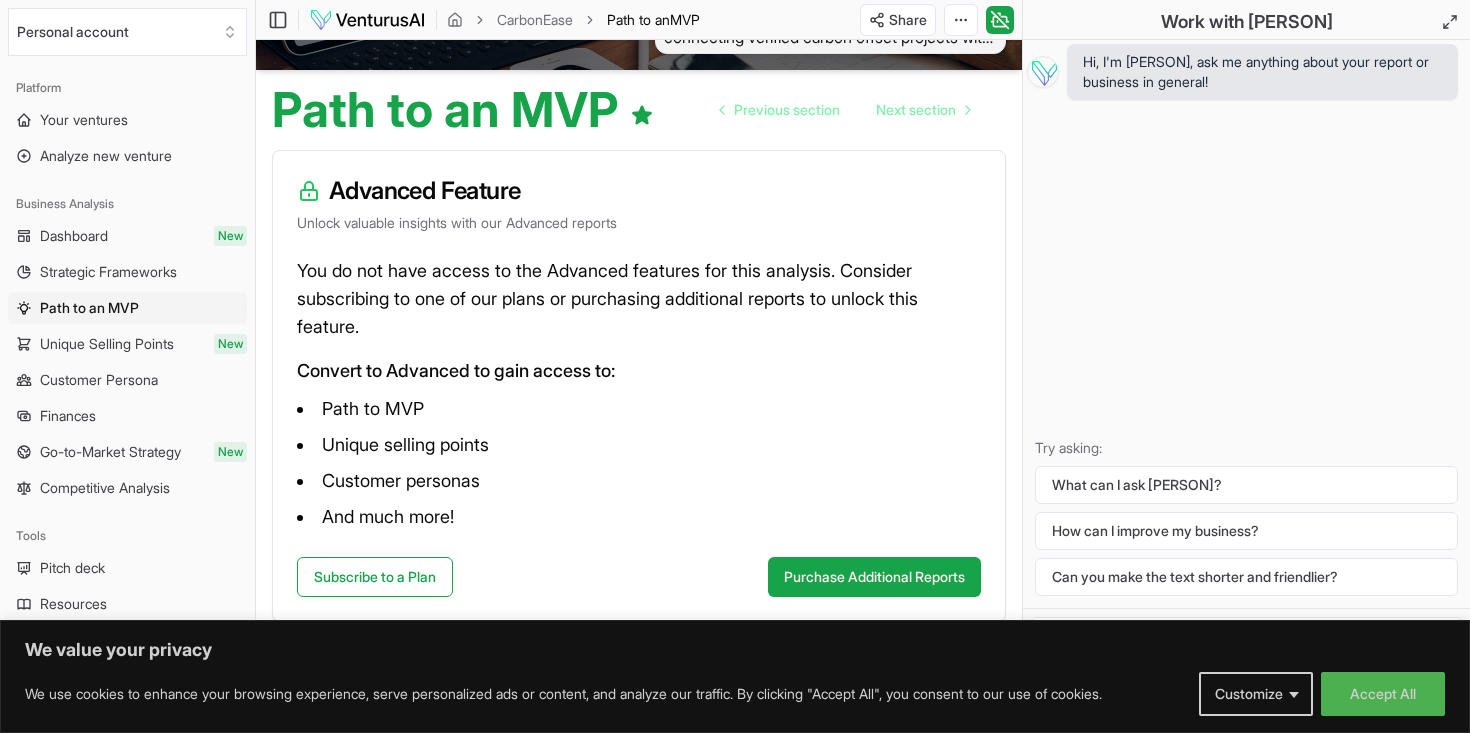scroll, scrollTop: 162, scrollLeft: 0, axis: vertical 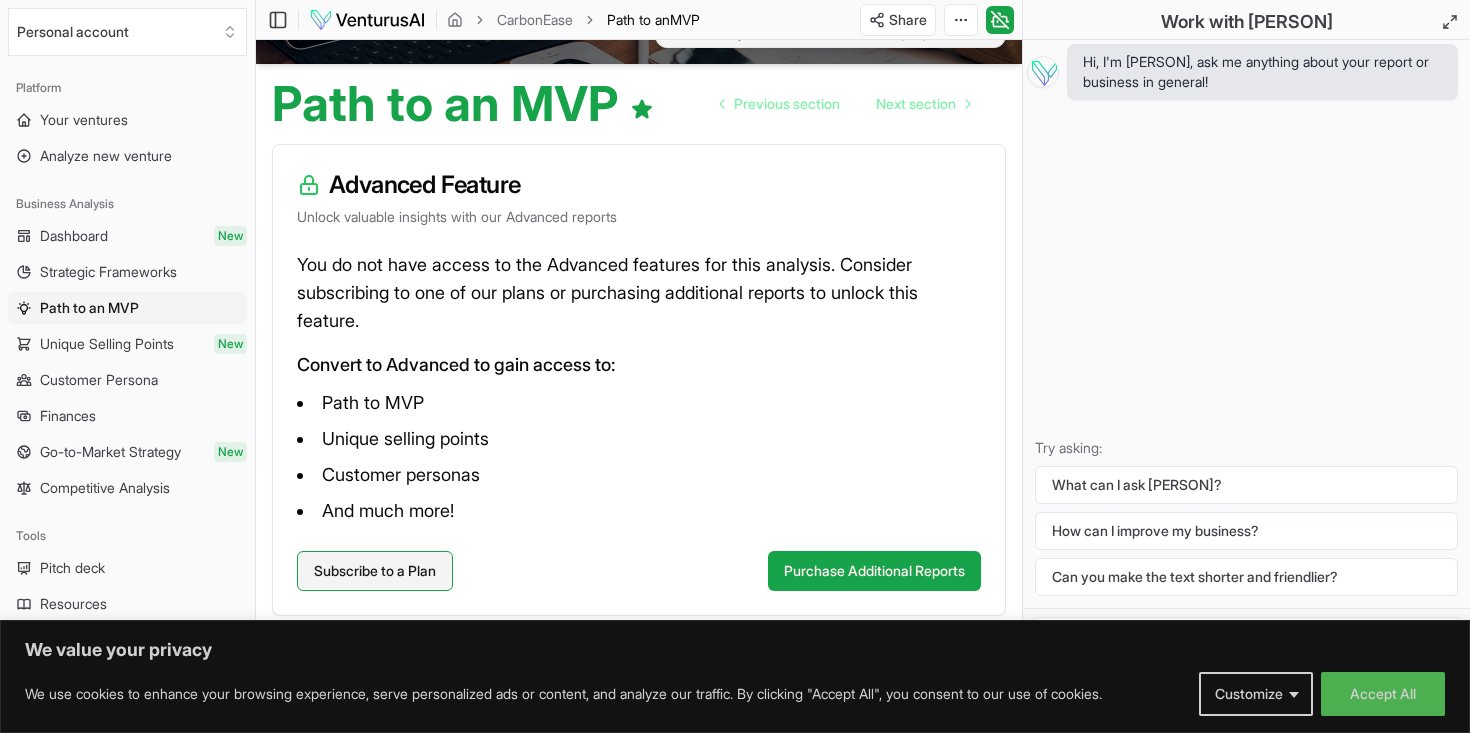click on "Subscribe to a Plan" at bounding box center (375, 571) 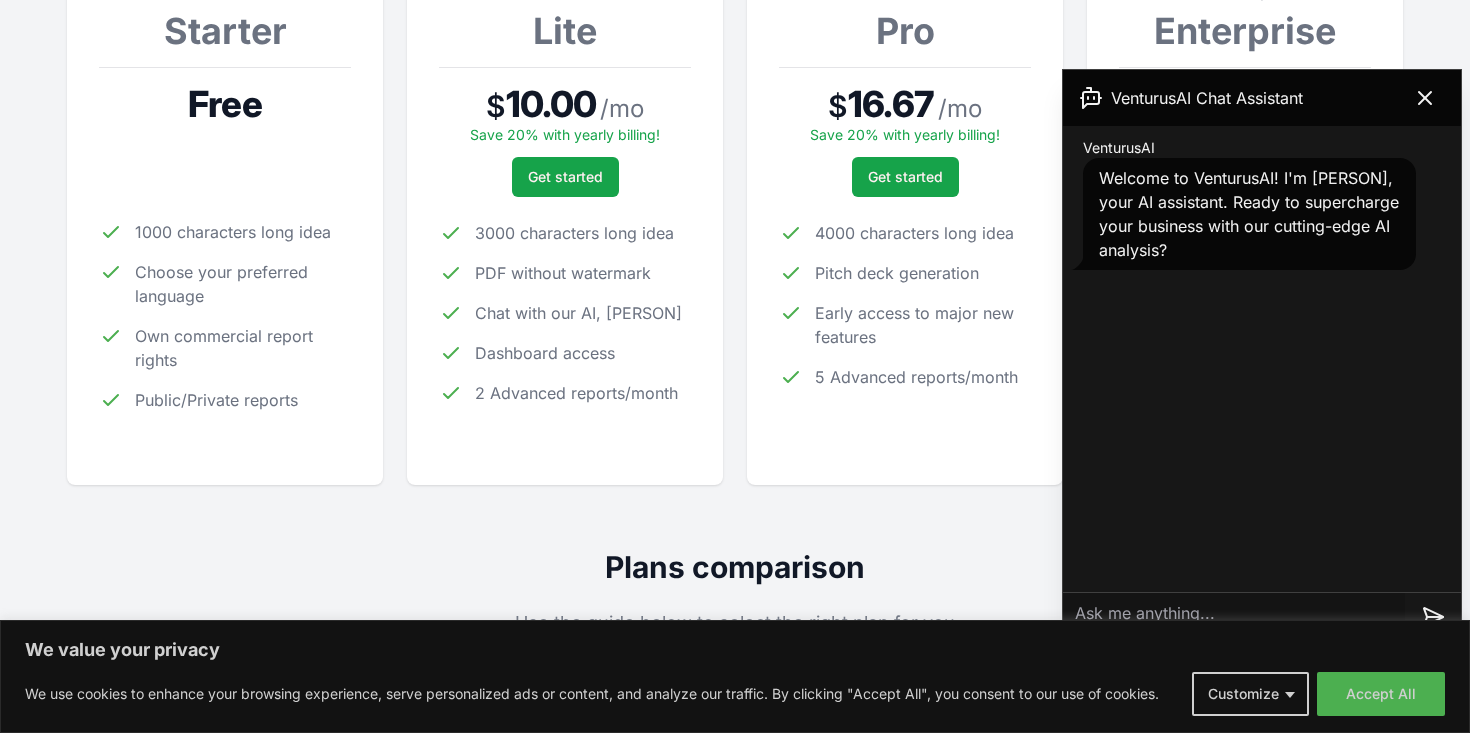 scroll, scrollTop: 371, scrollLeft: 0, axis: vertical 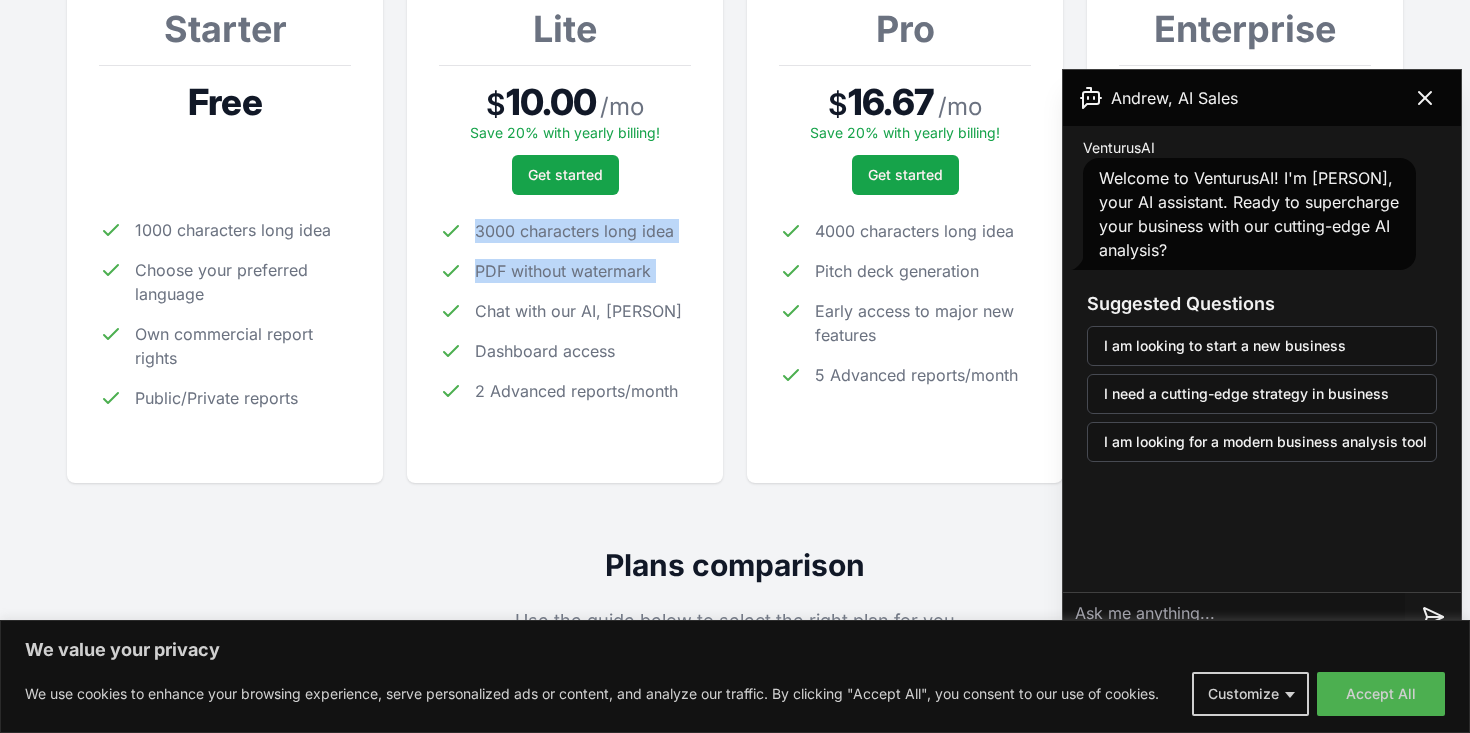 drag, startPoint x: 474, startPoint y: 237, endPoint x: 666, endPoint y: 293, distance: 200 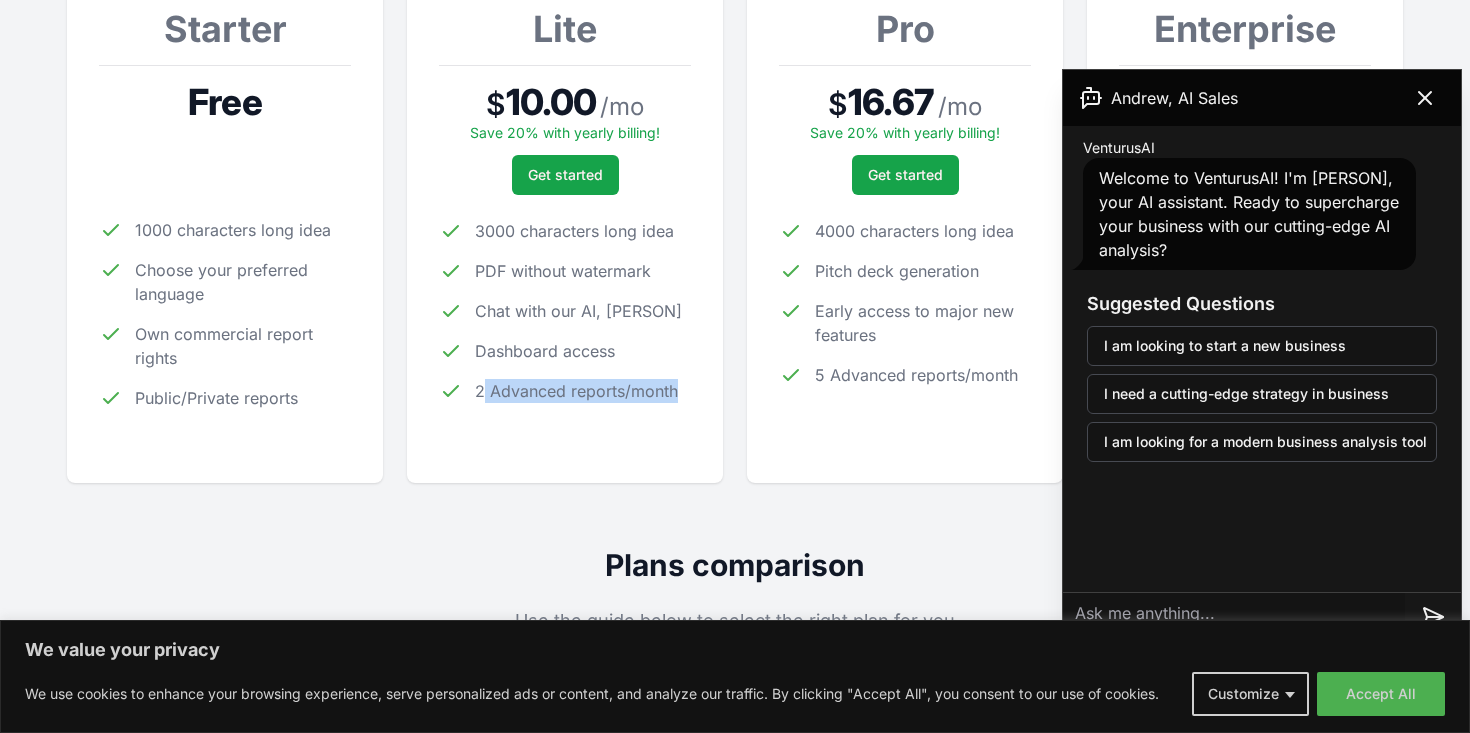drag, startPoint x: 484, startPoint y: 385, endPoint x: 723, endPoint y: 388, distance: 239.01883 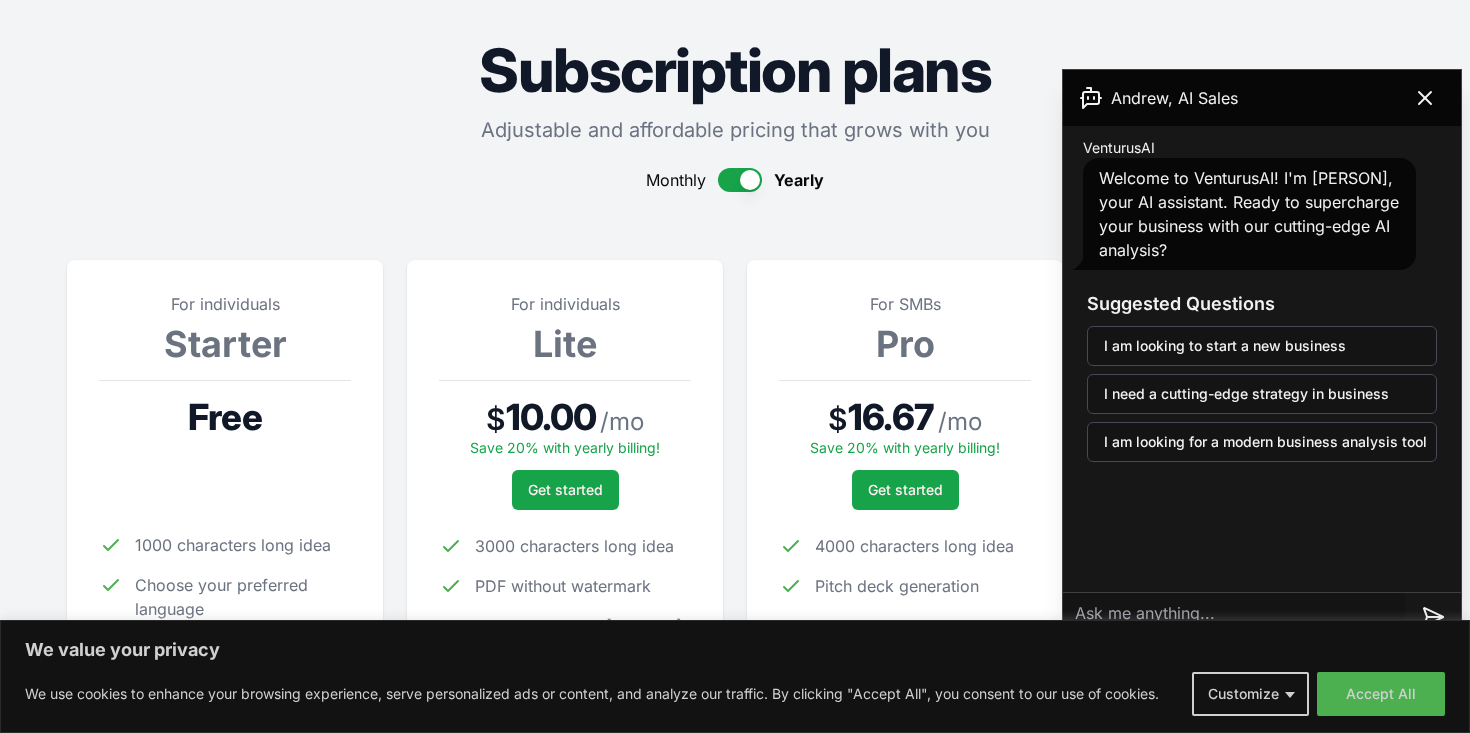 scroll, scrollTop: 0, scrollLeft: 0, axis: both 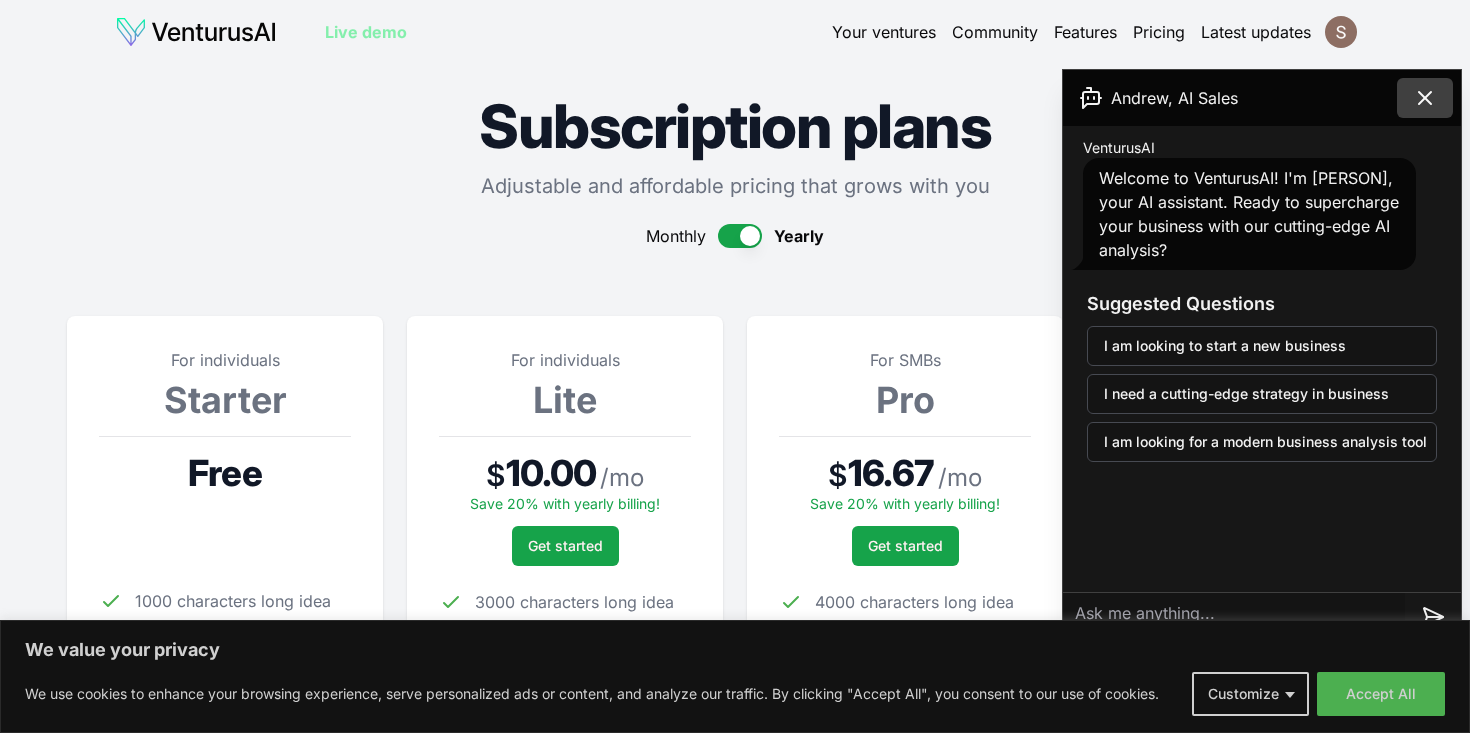 click 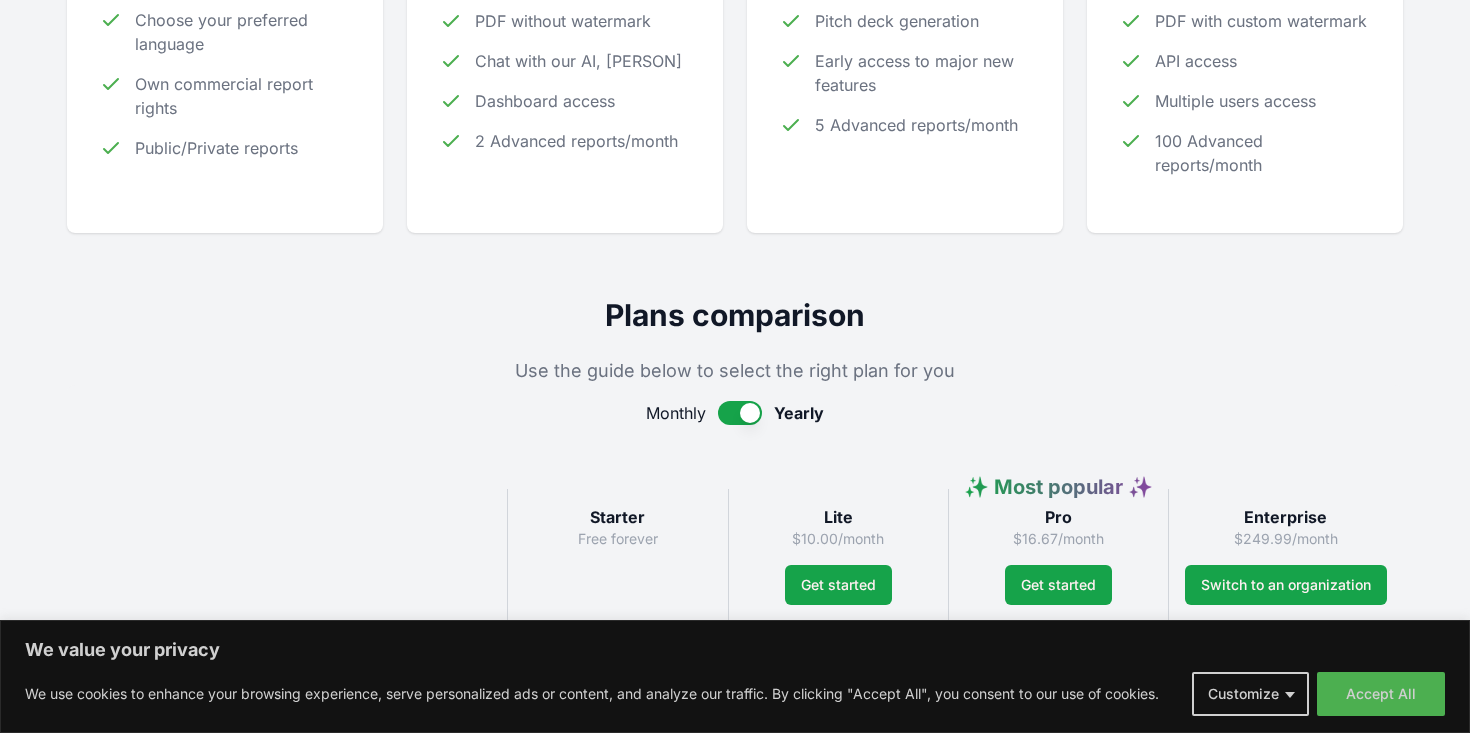 scroll, scrollTop: 757, scrollLeft: 0, axis: vertical 